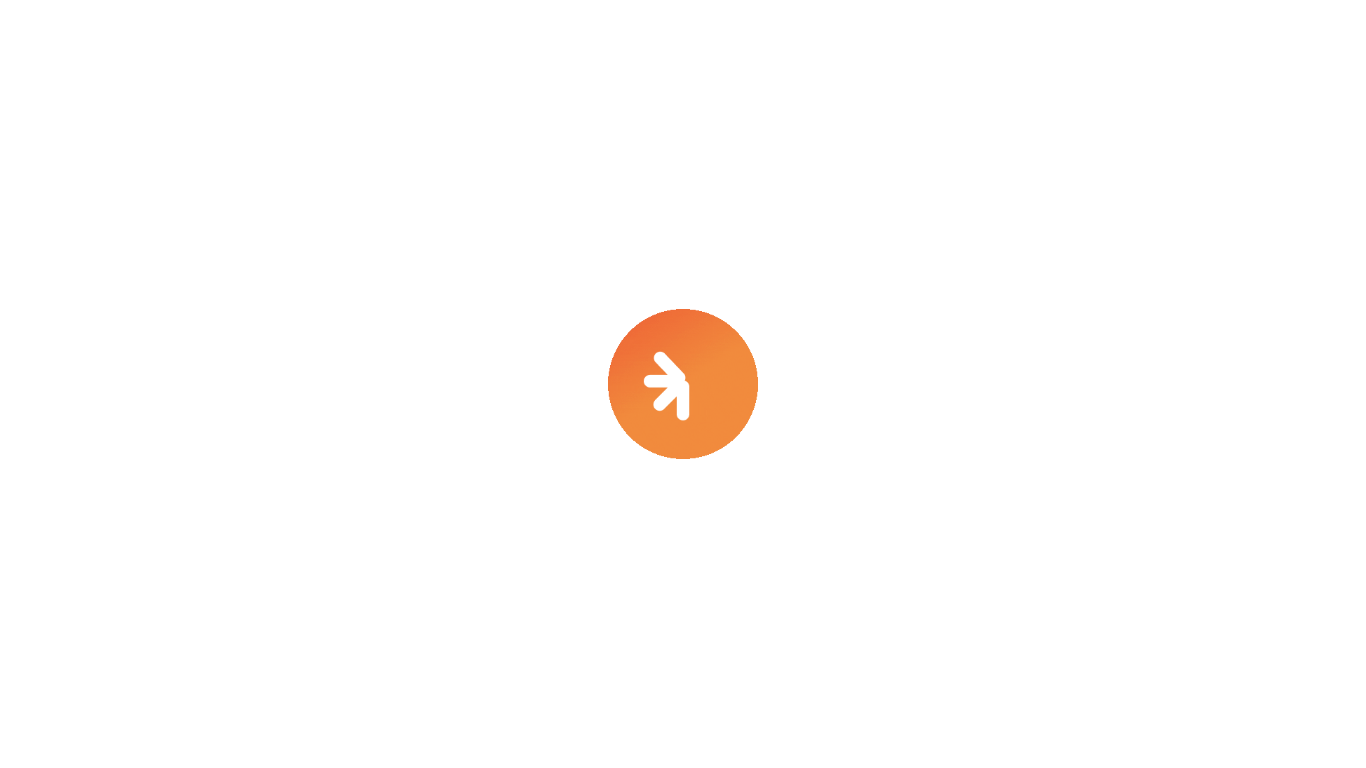 scroll, scrollTop: 0, scrollLeft: 0, axis: both 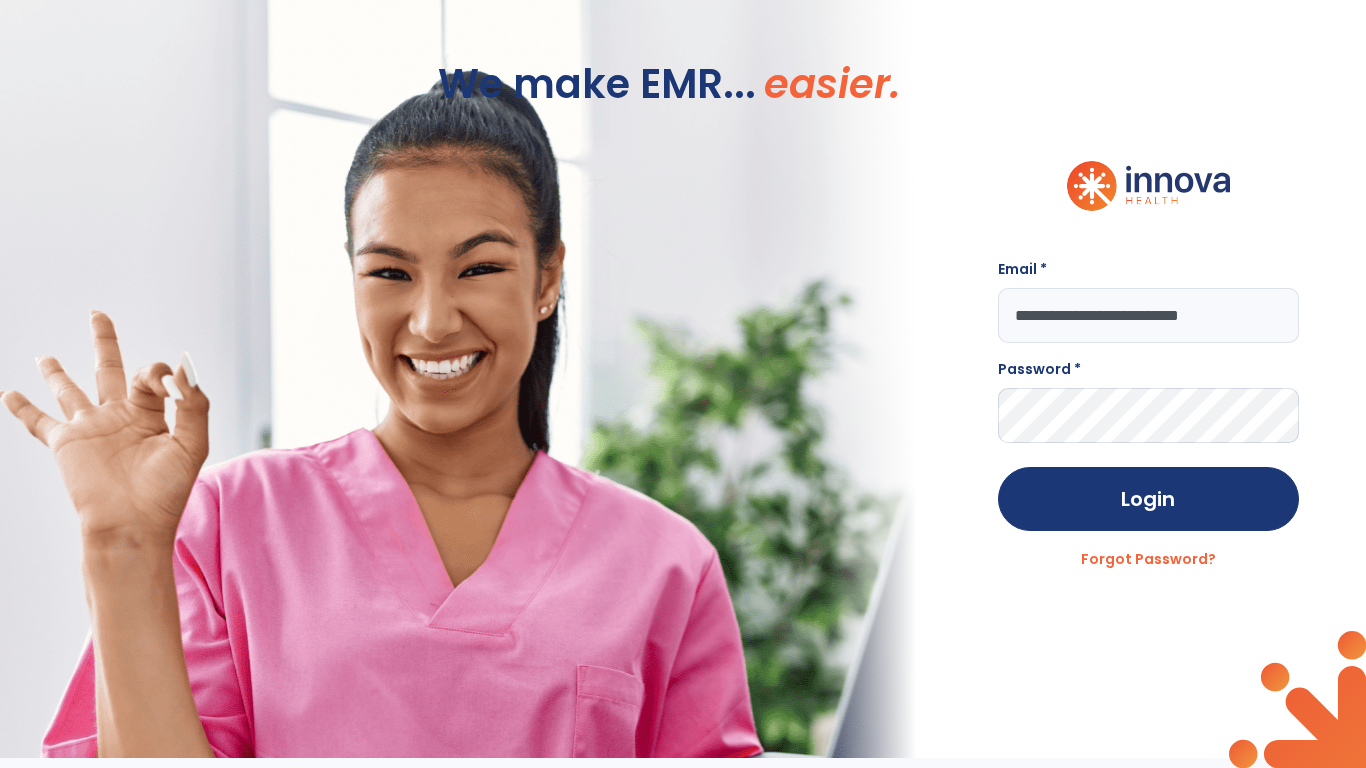 type on "**********" 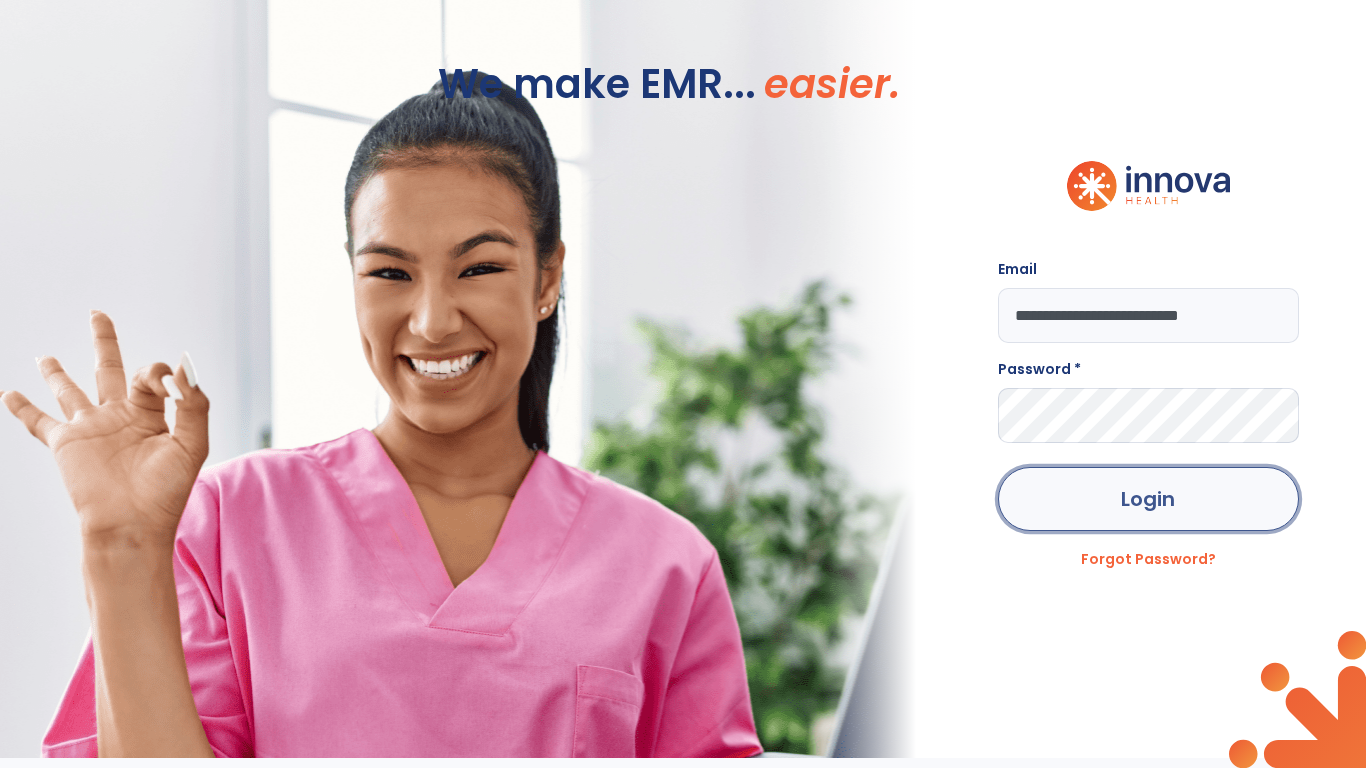 click on "Login" 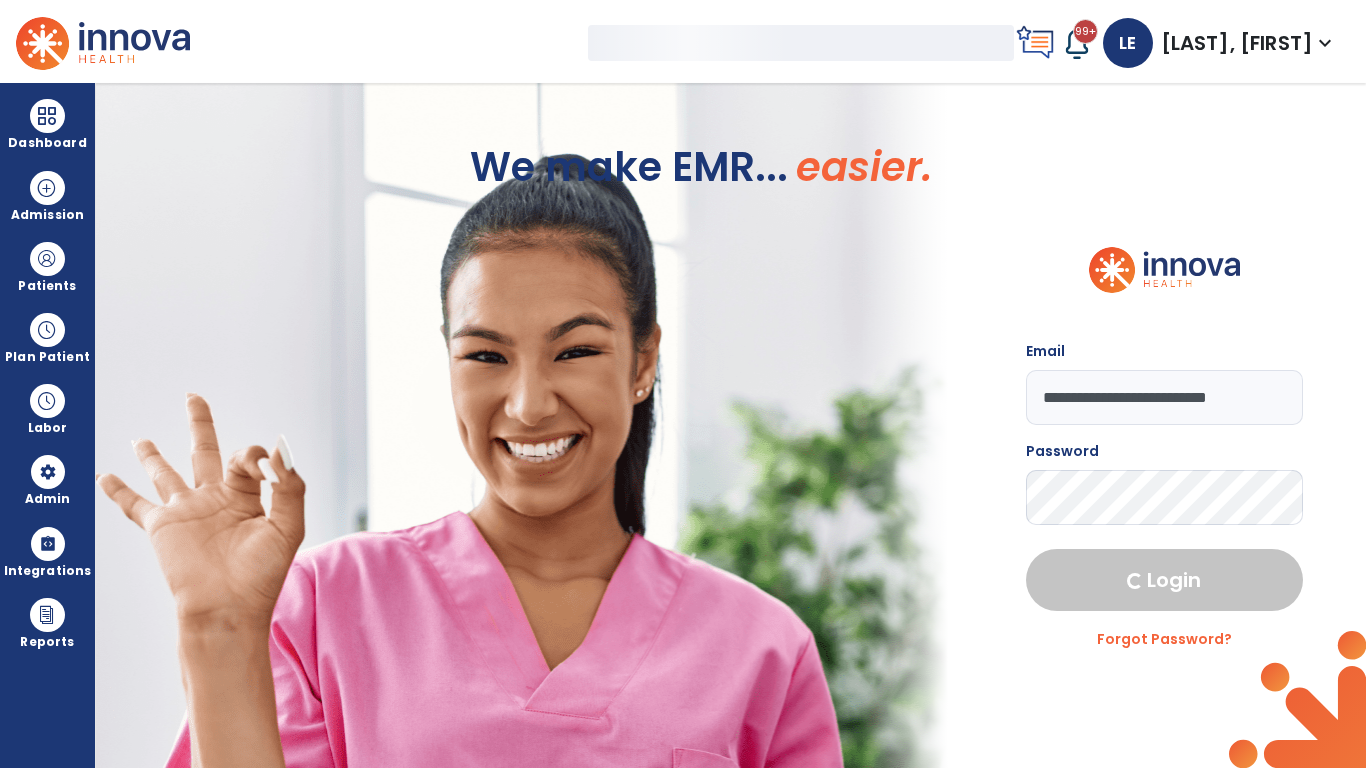 select on "***" 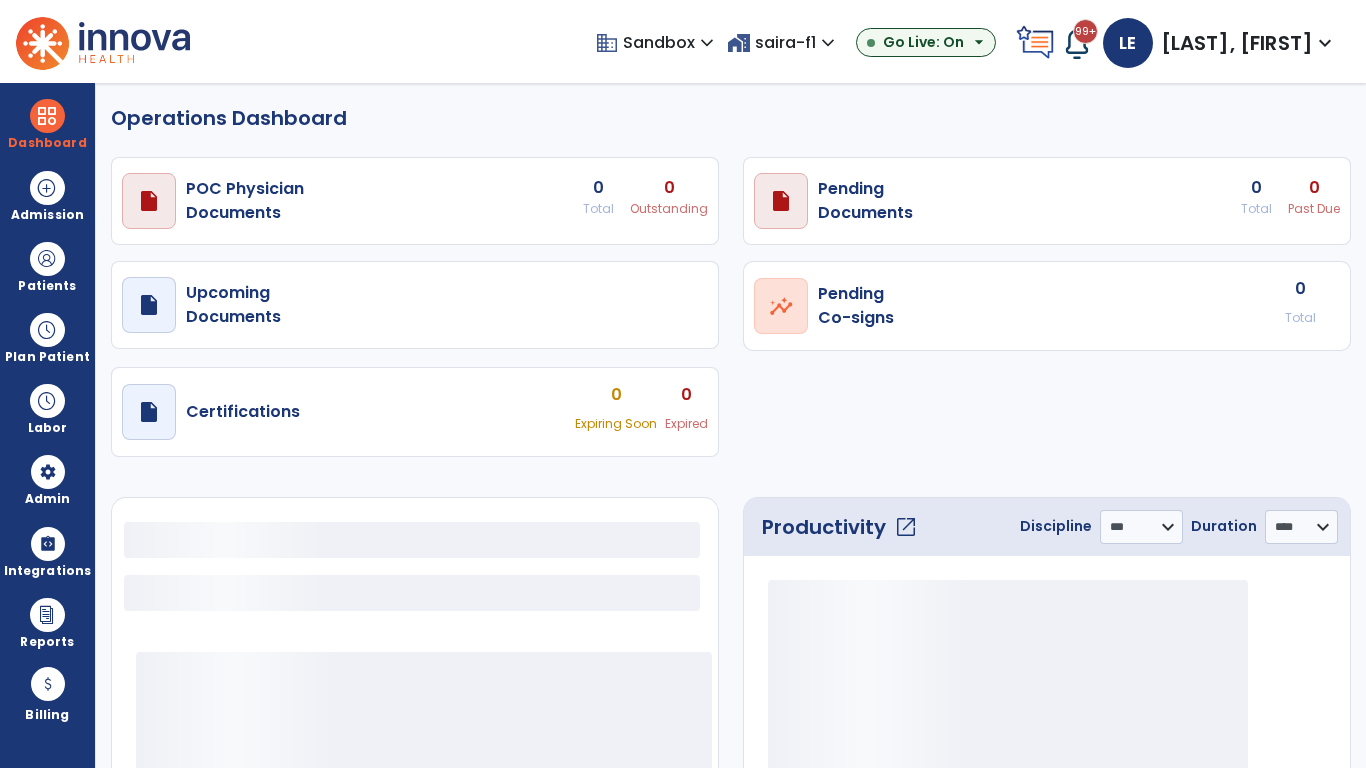 select on "***" 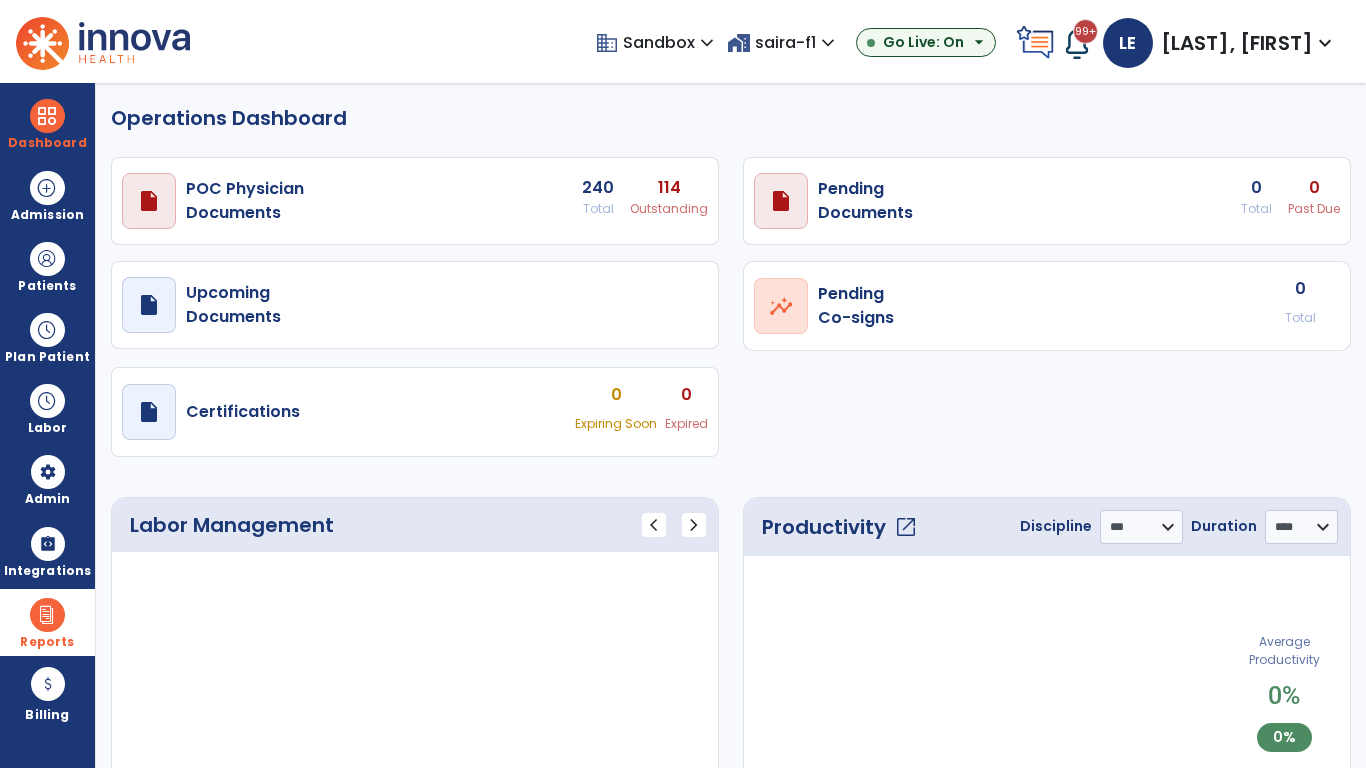 click at bounding box center (47, 615) 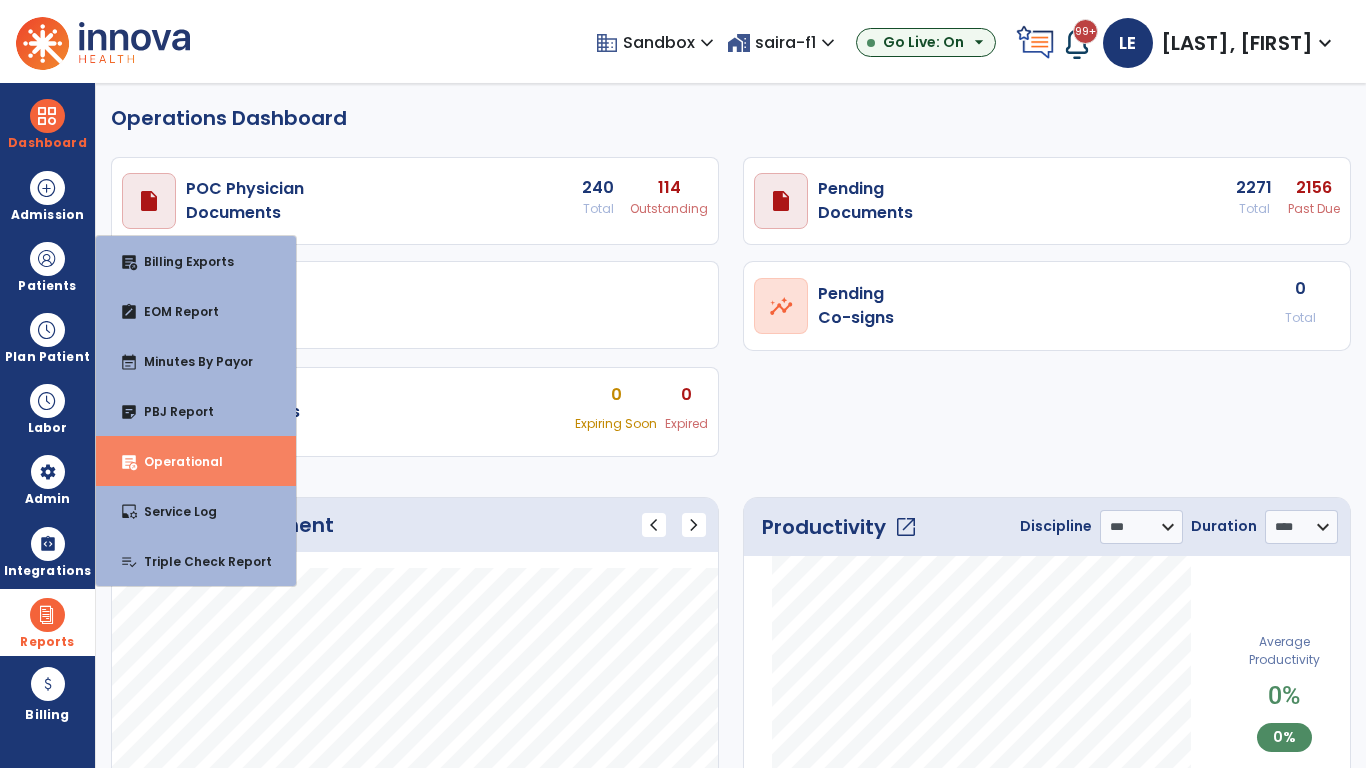 click on "Operational" at bounding box center [175, 461] 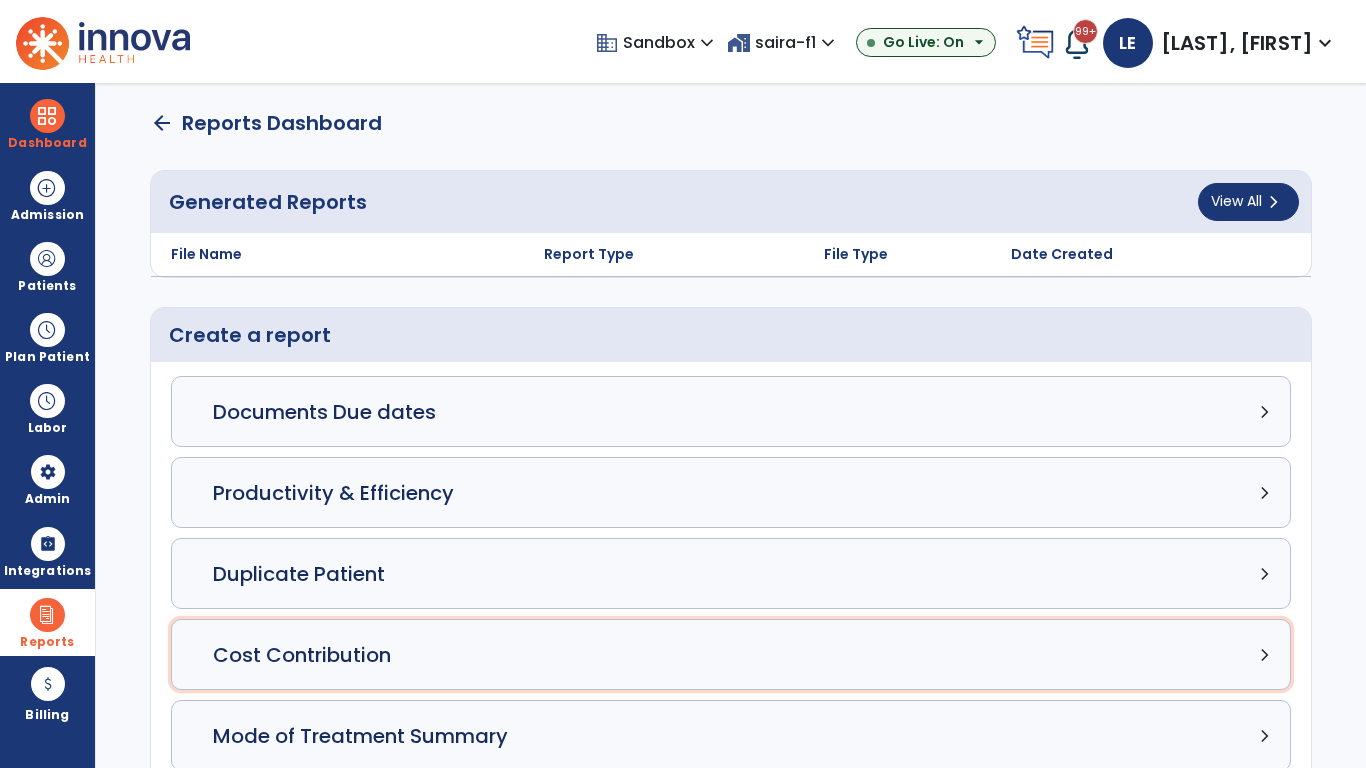 click on "Cost Contribution chevron_right" 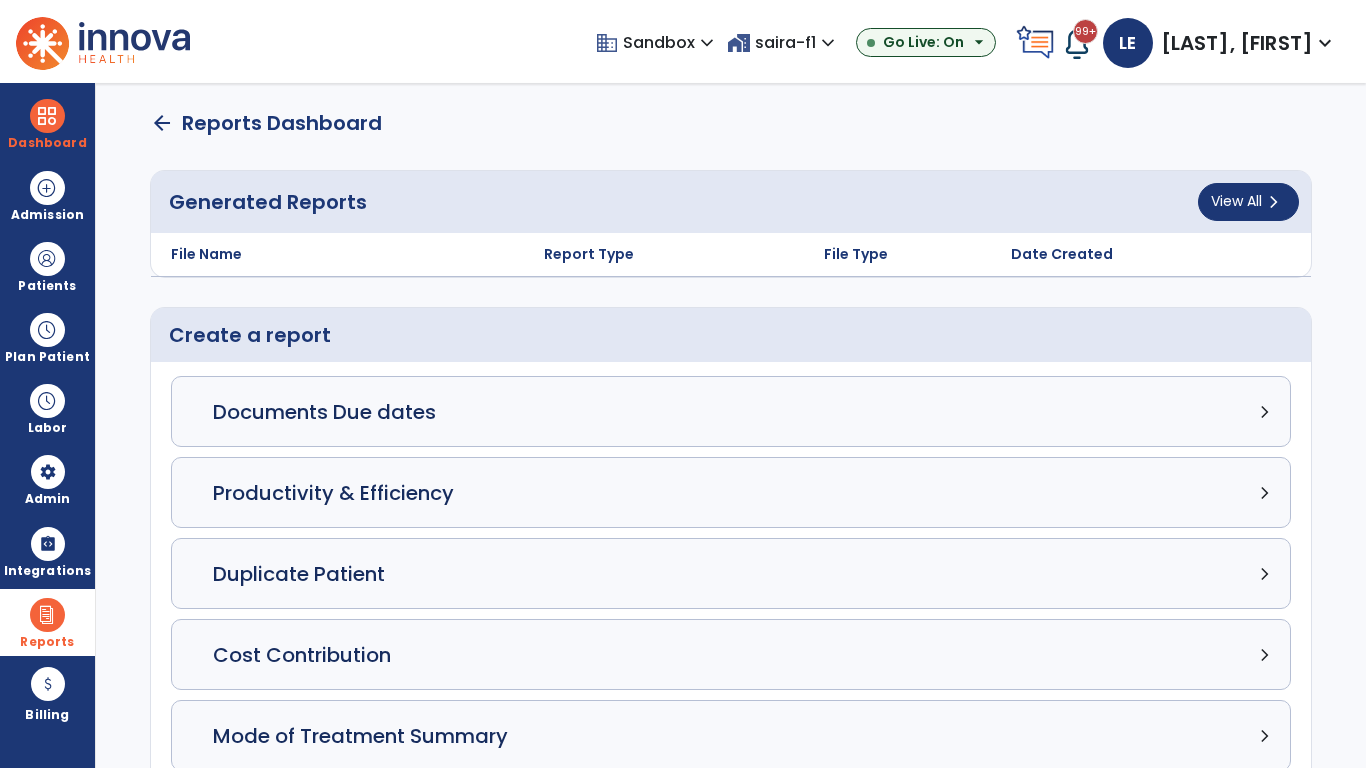 select on "*****" 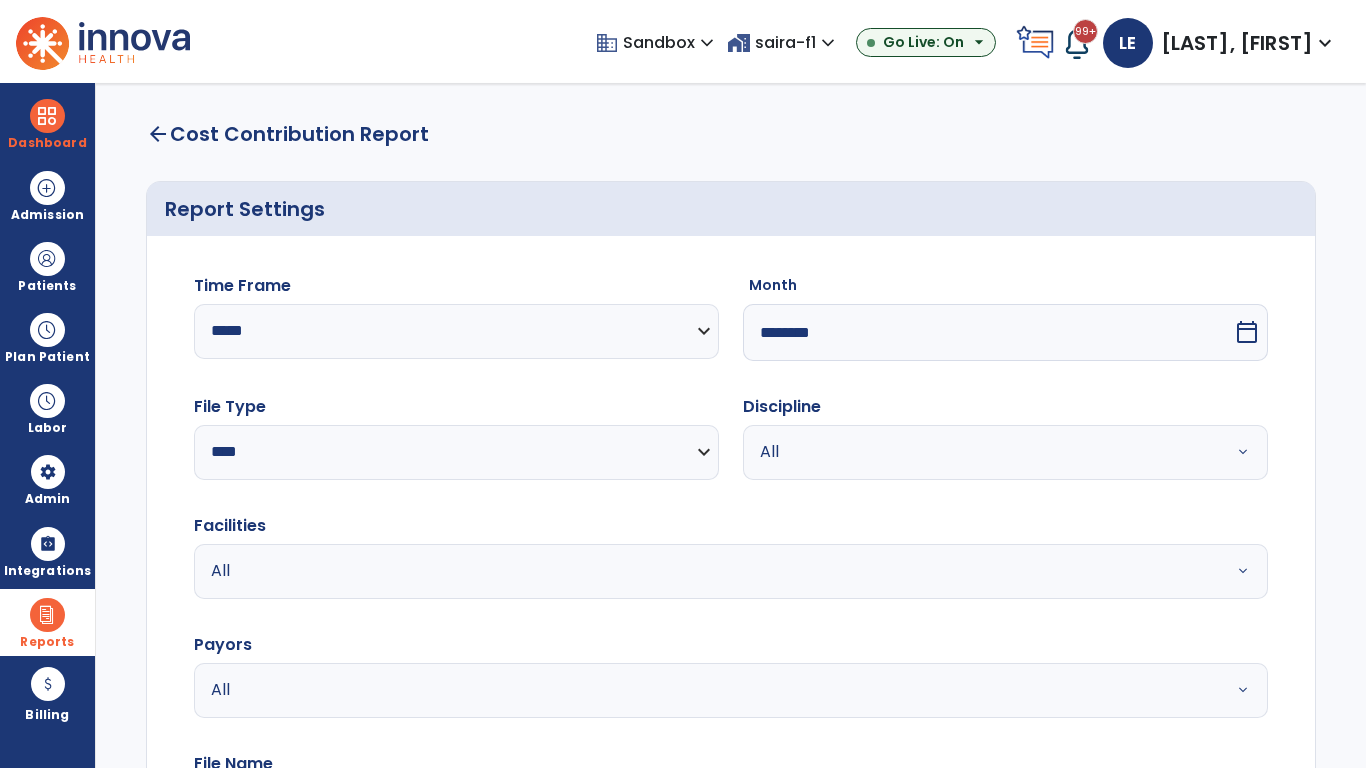 select on "*****" 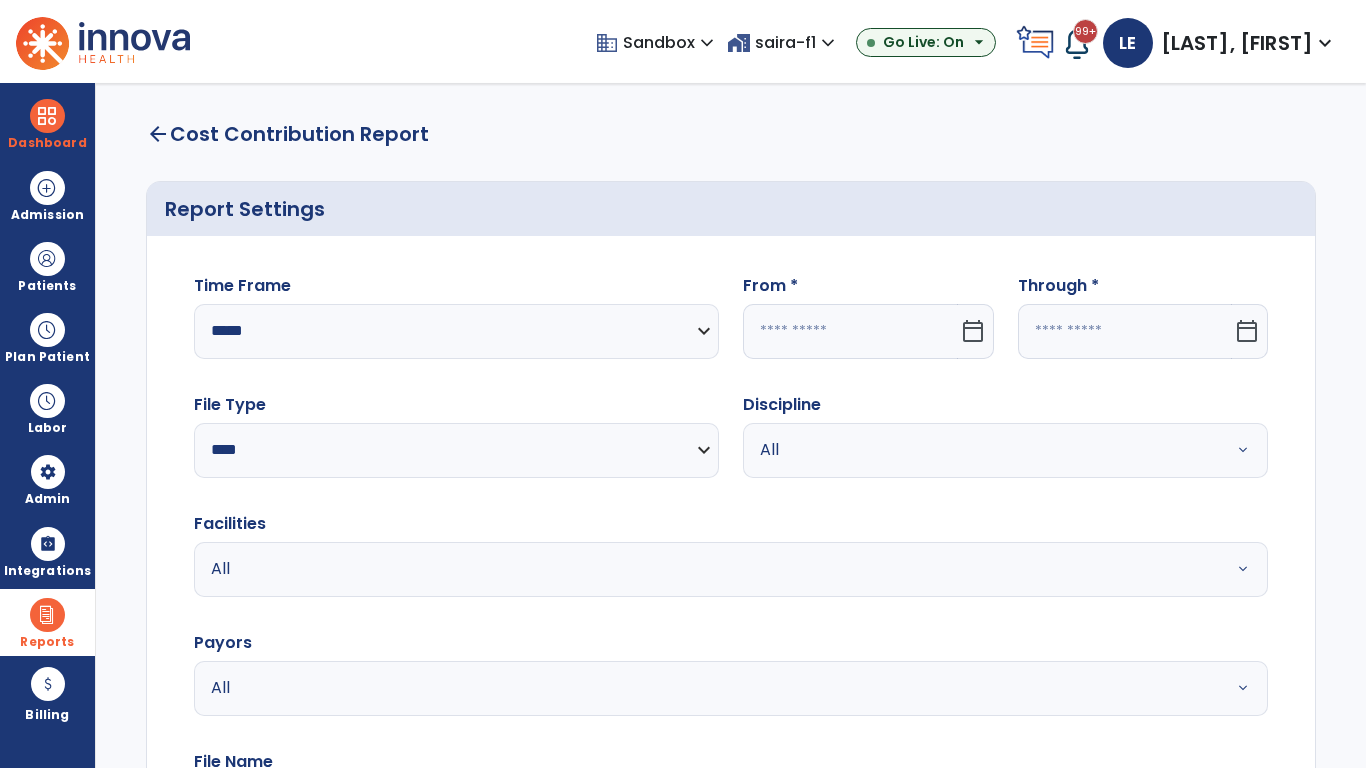 click 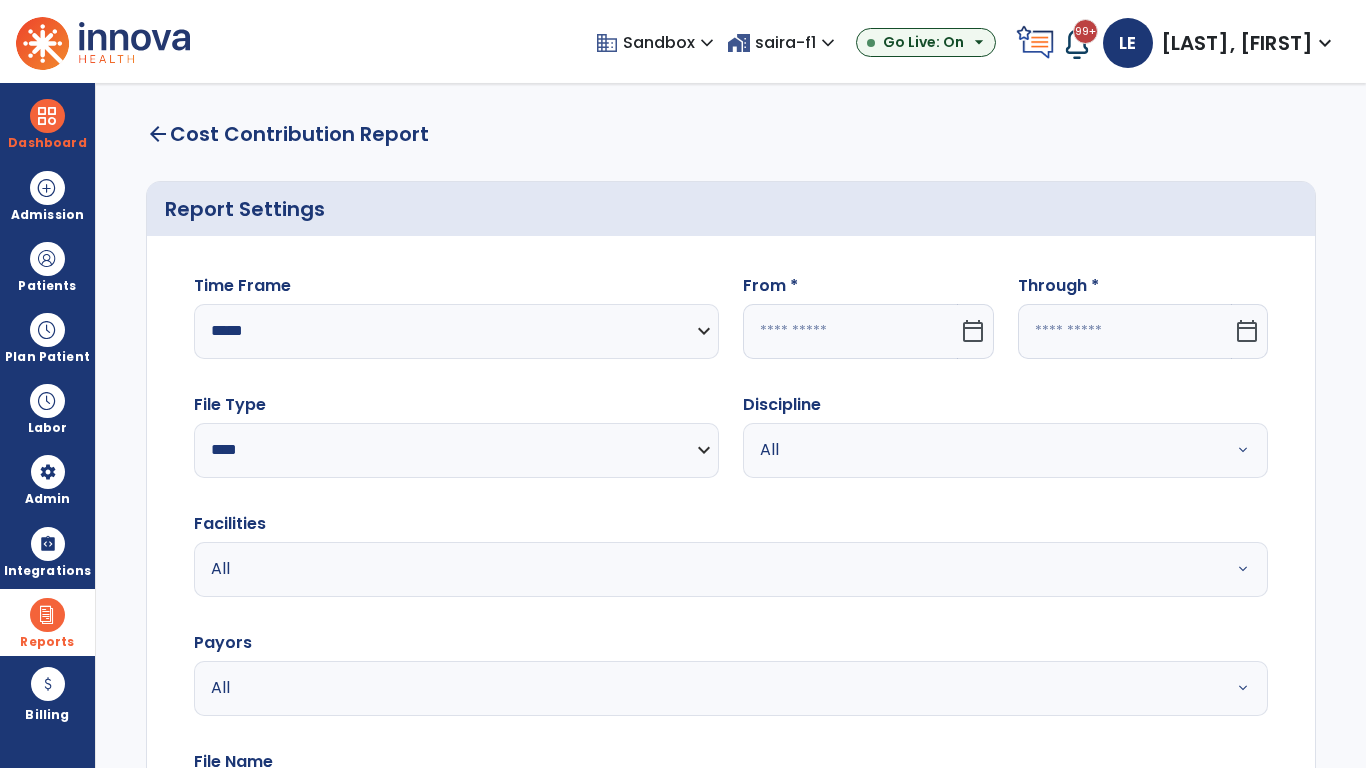 select on "*" 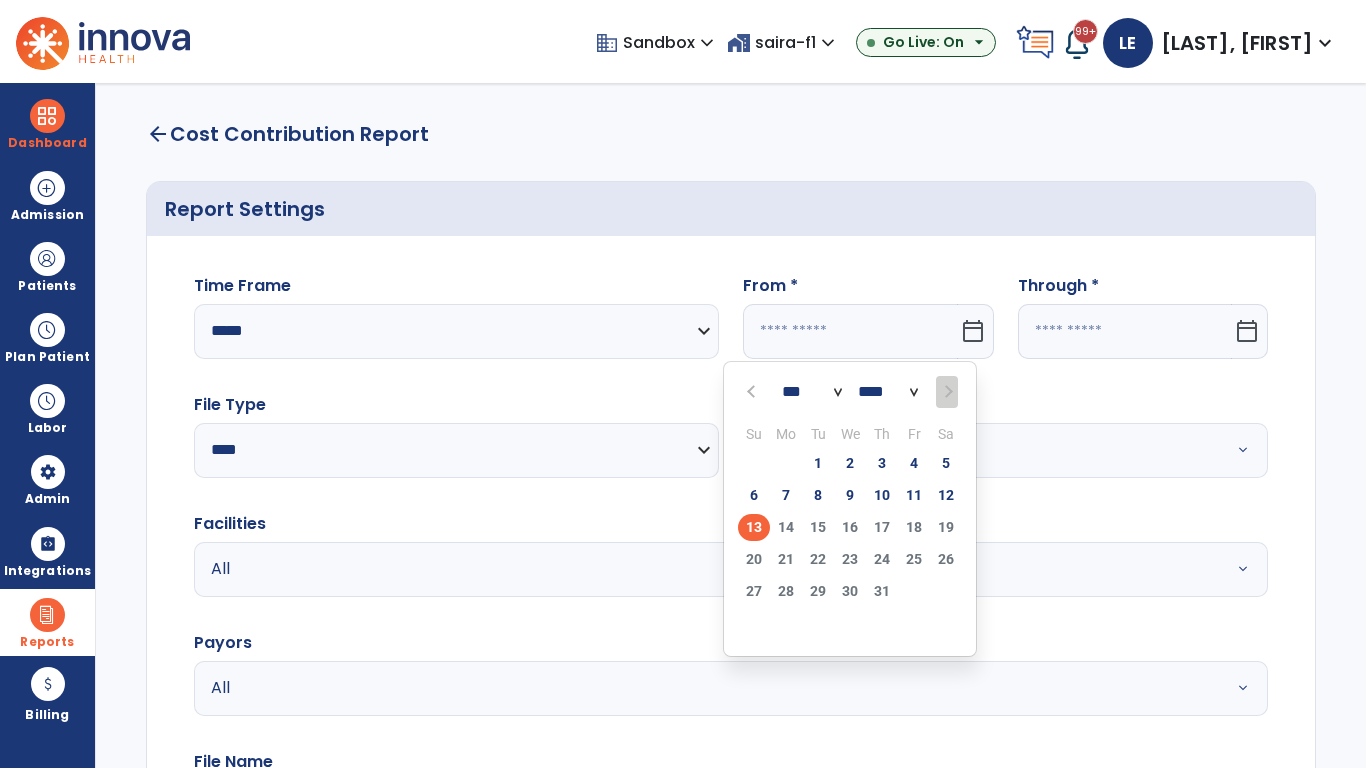 select on "****" 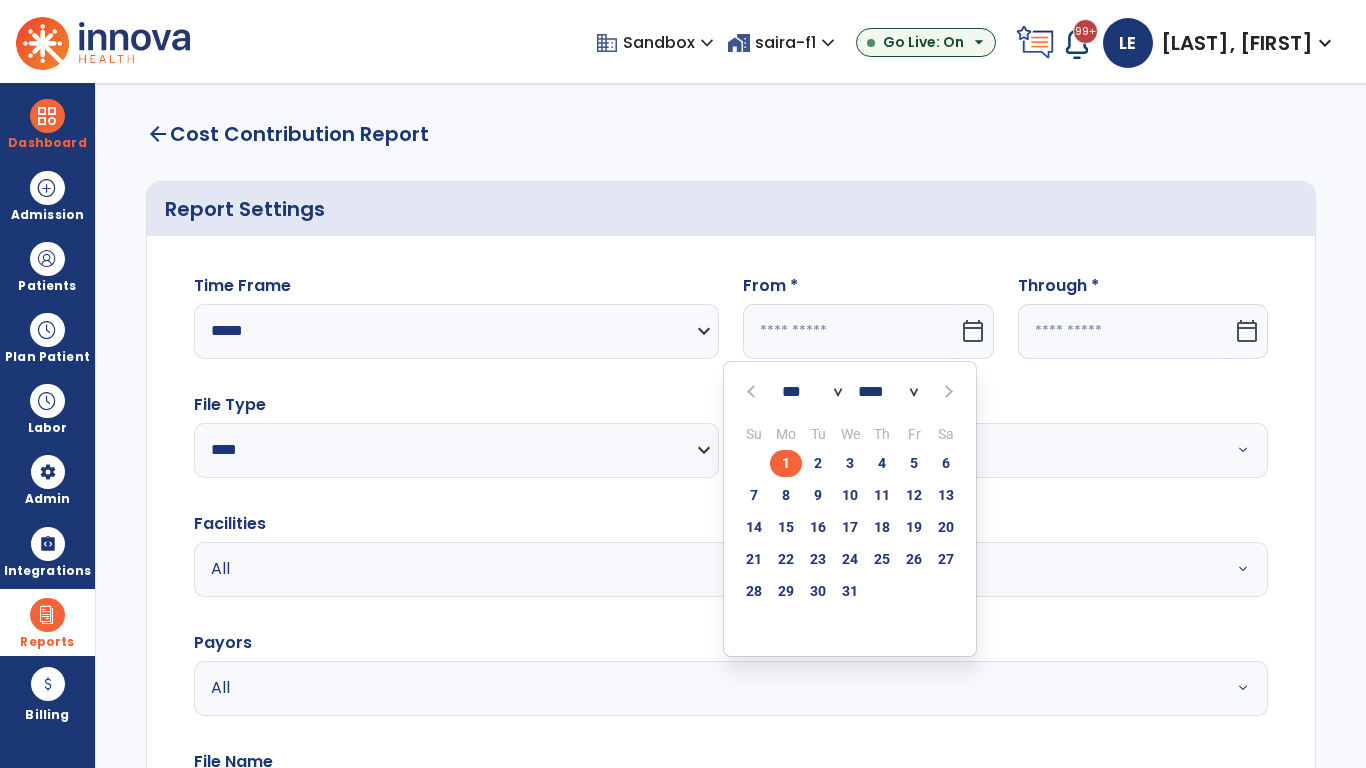 select on "**" 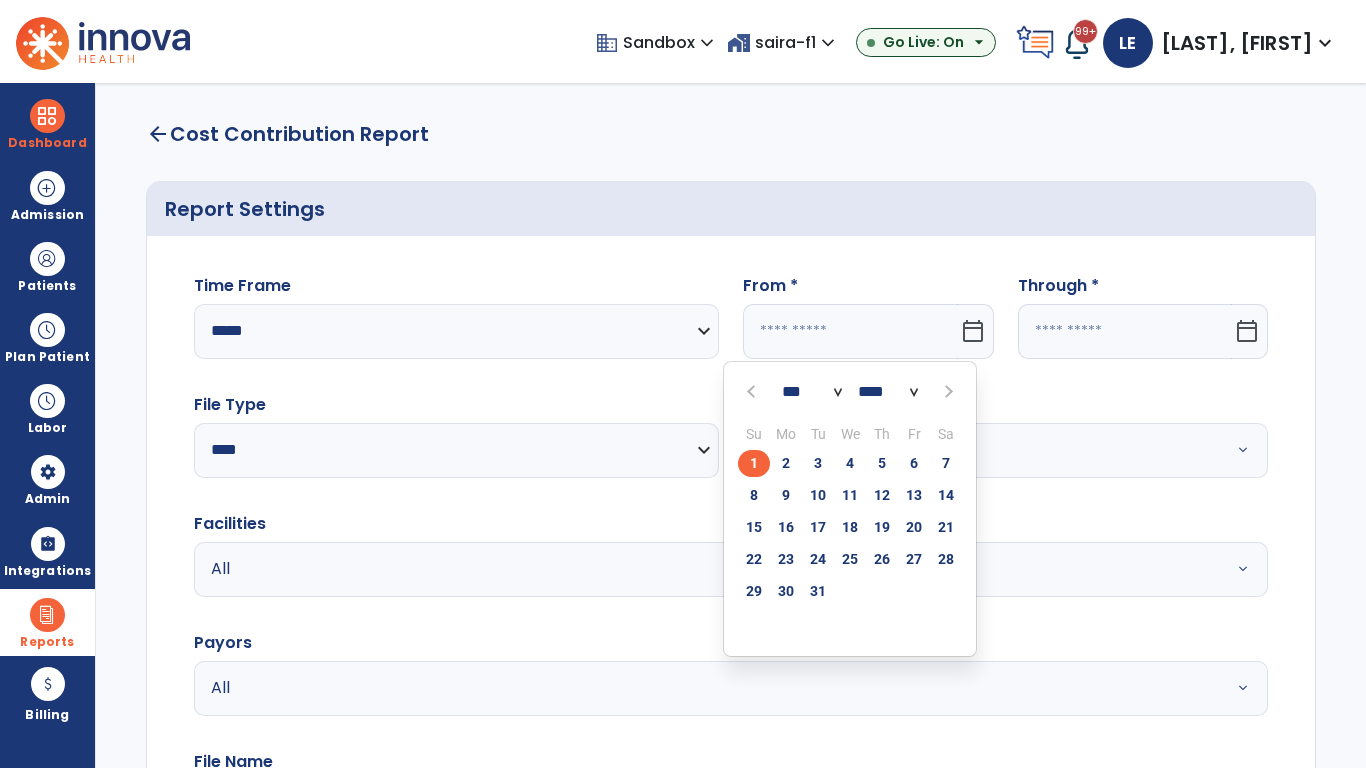click on "1" 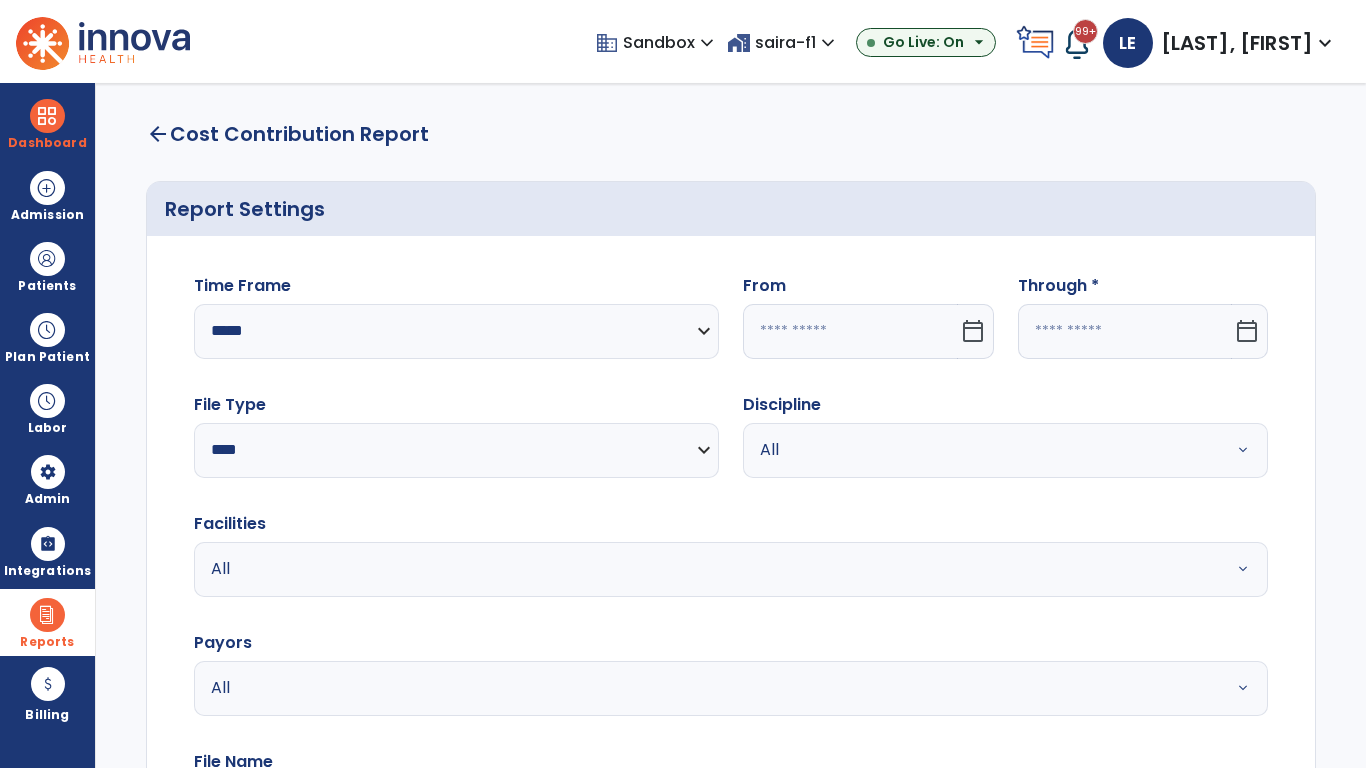 type on "**********" 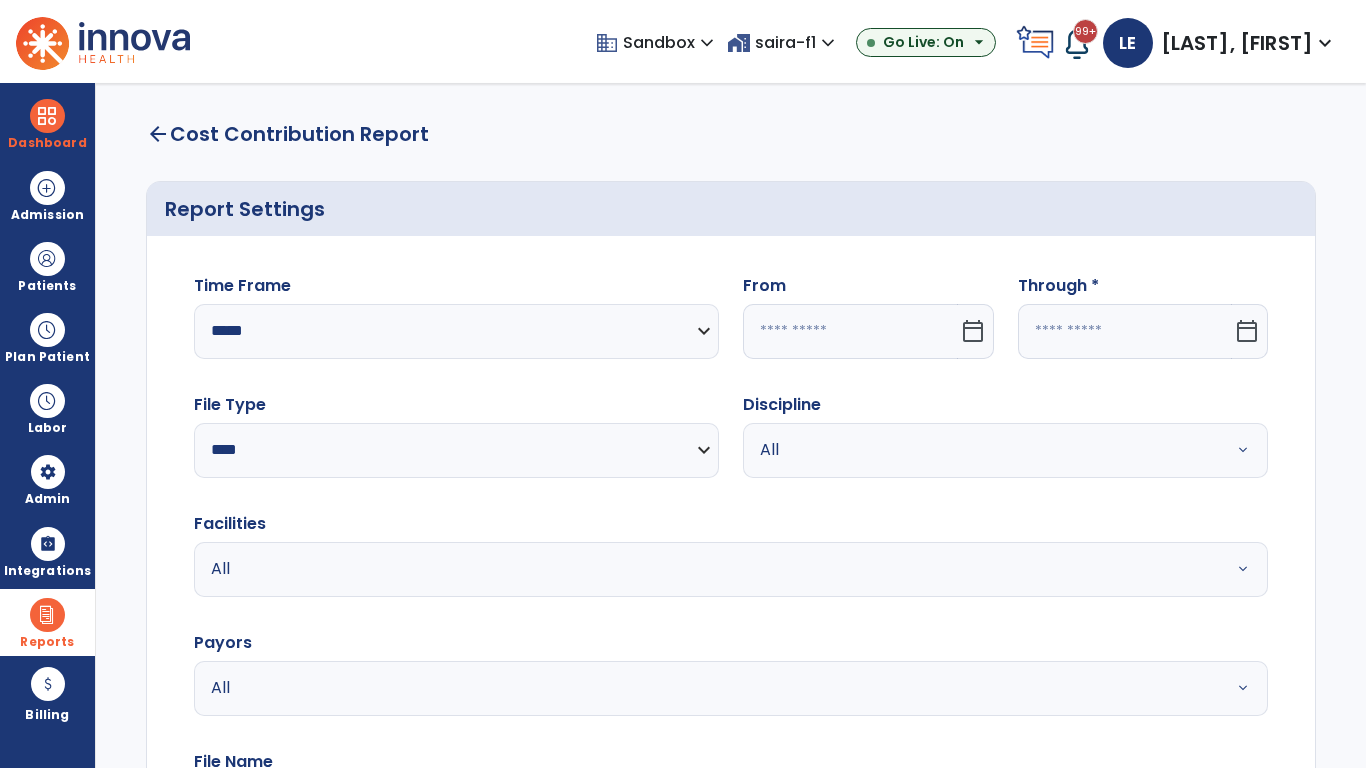 type on "*********" 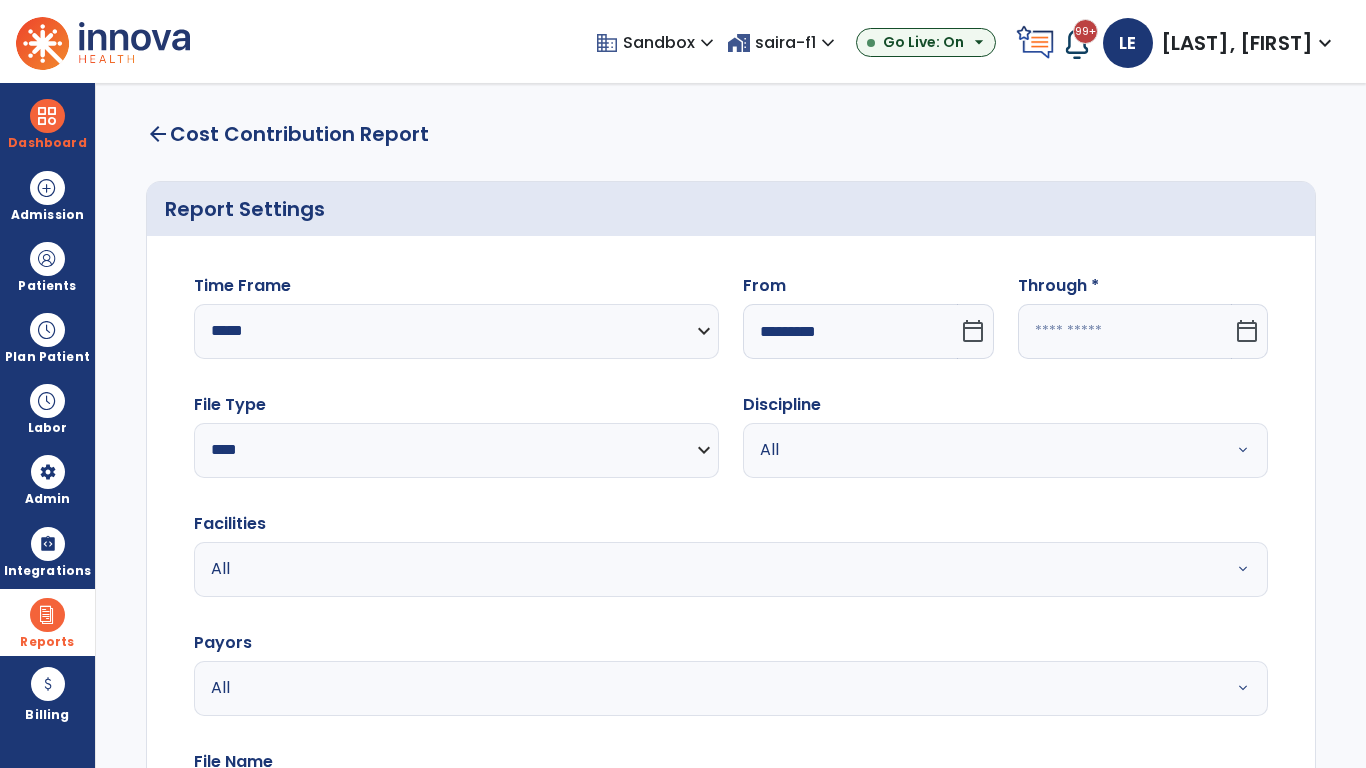 click 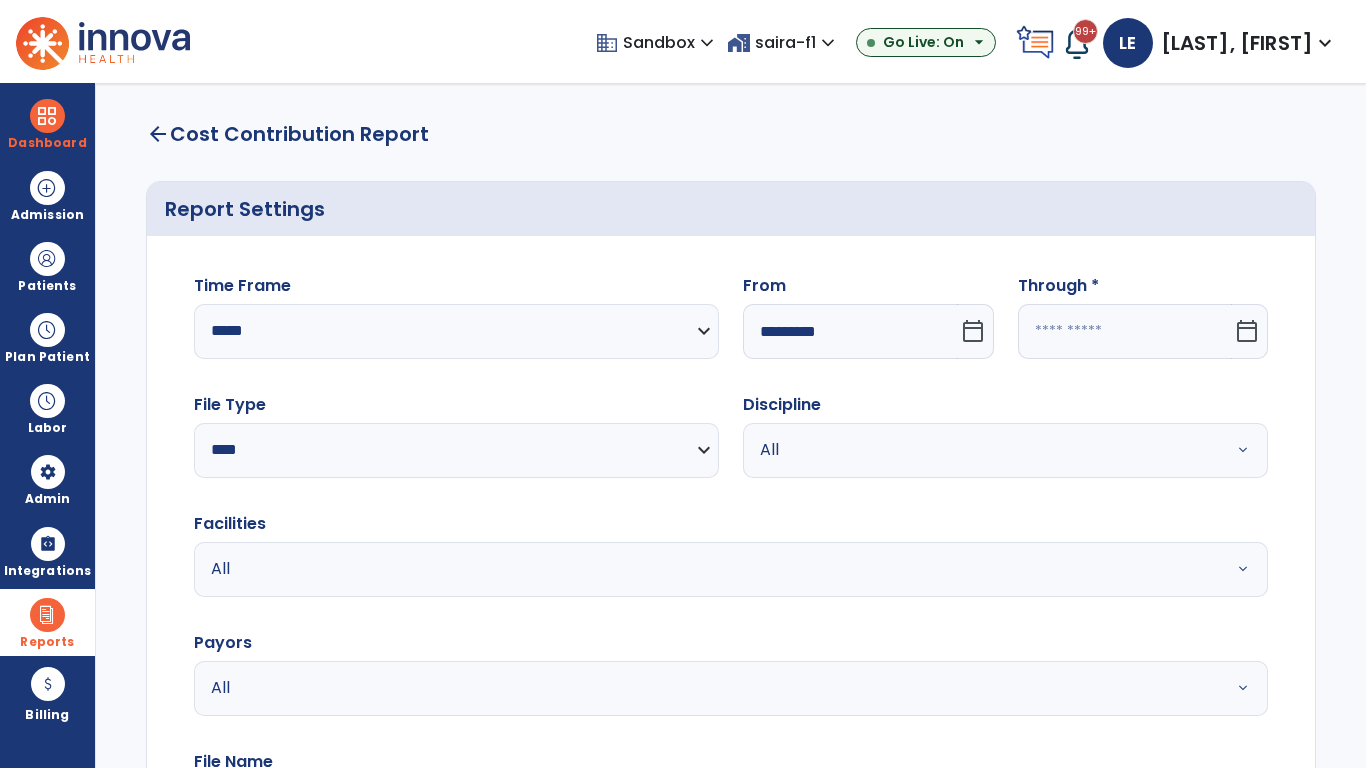select on "*" 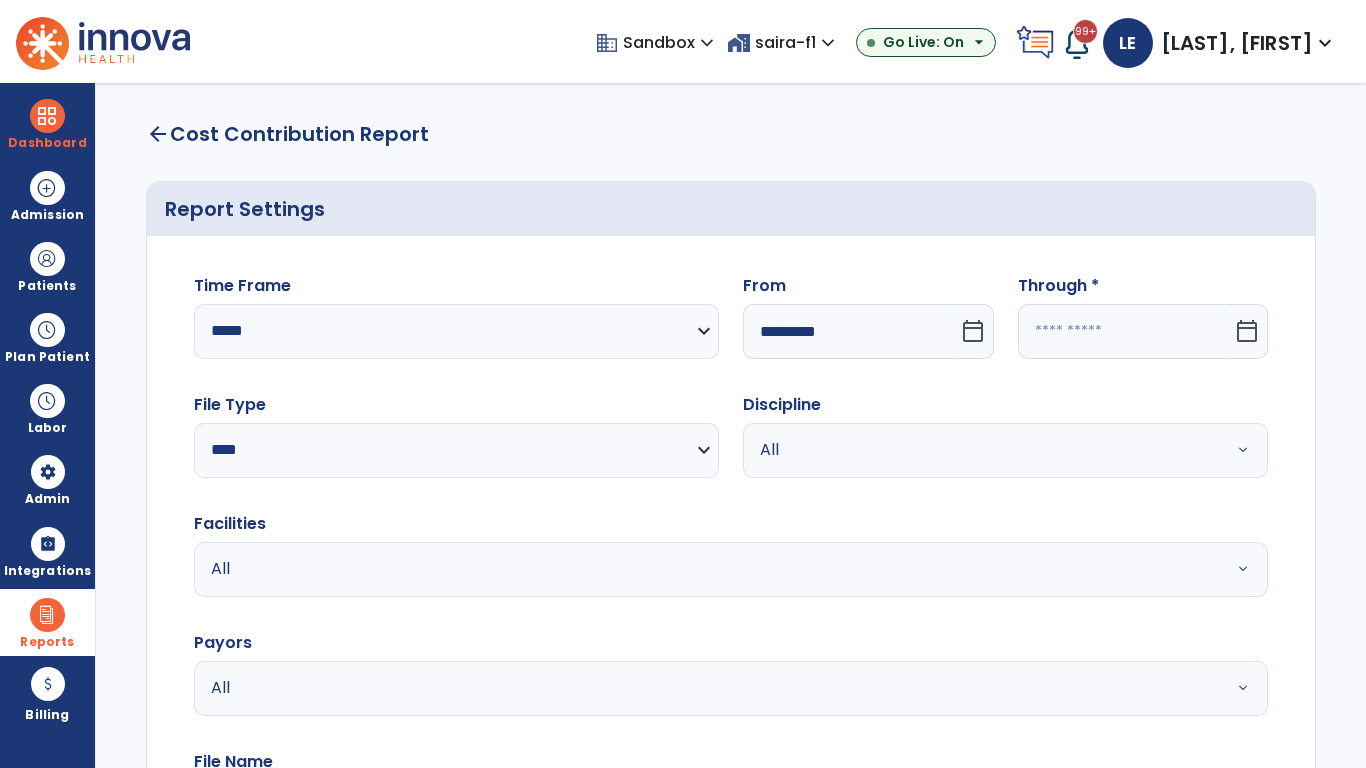 select on "****" 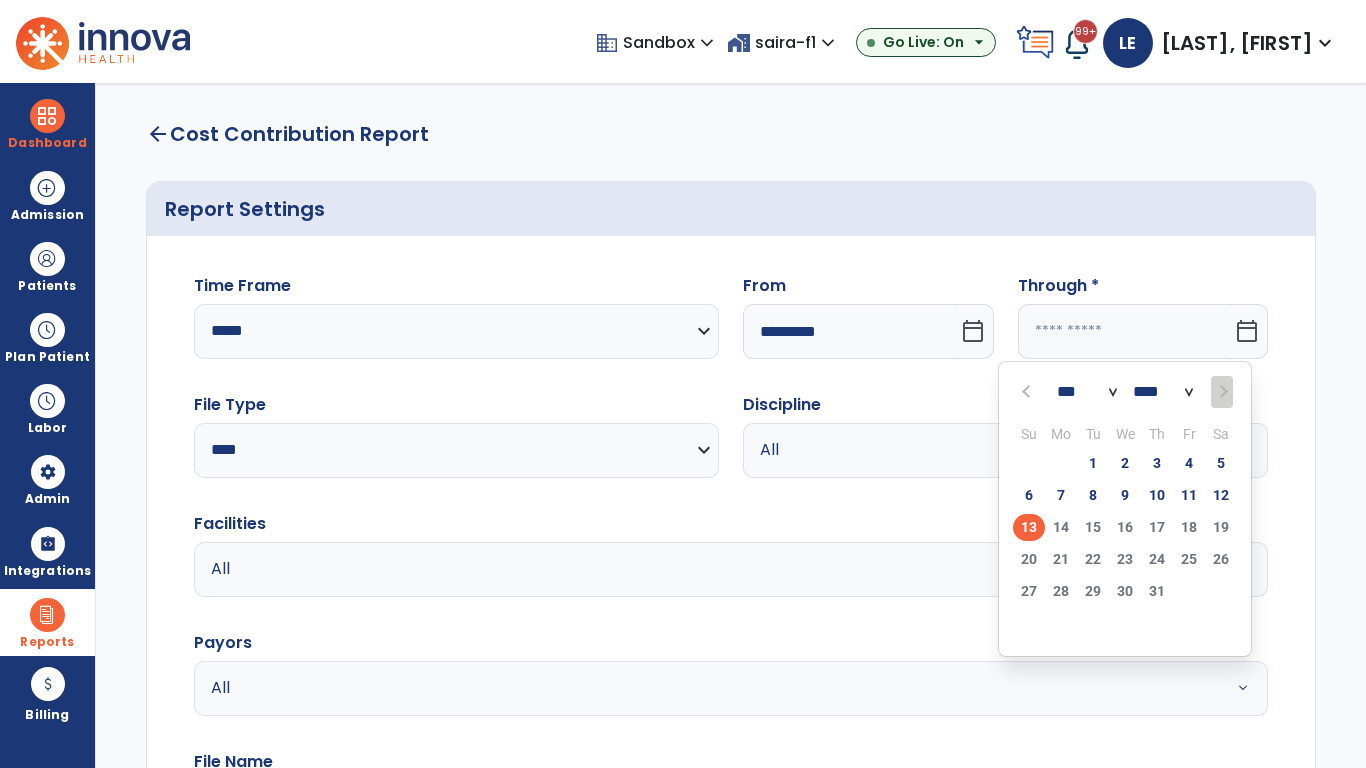 select on "*" 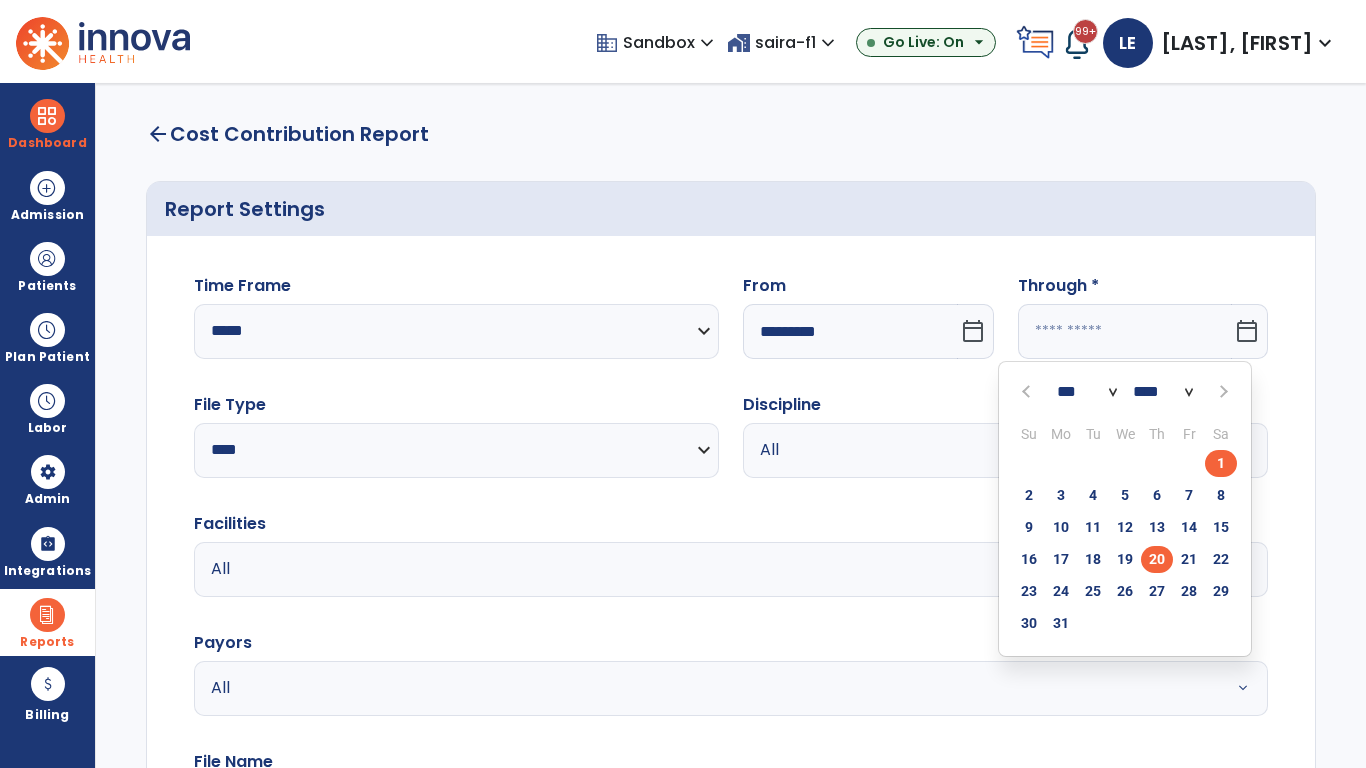 click on "20" 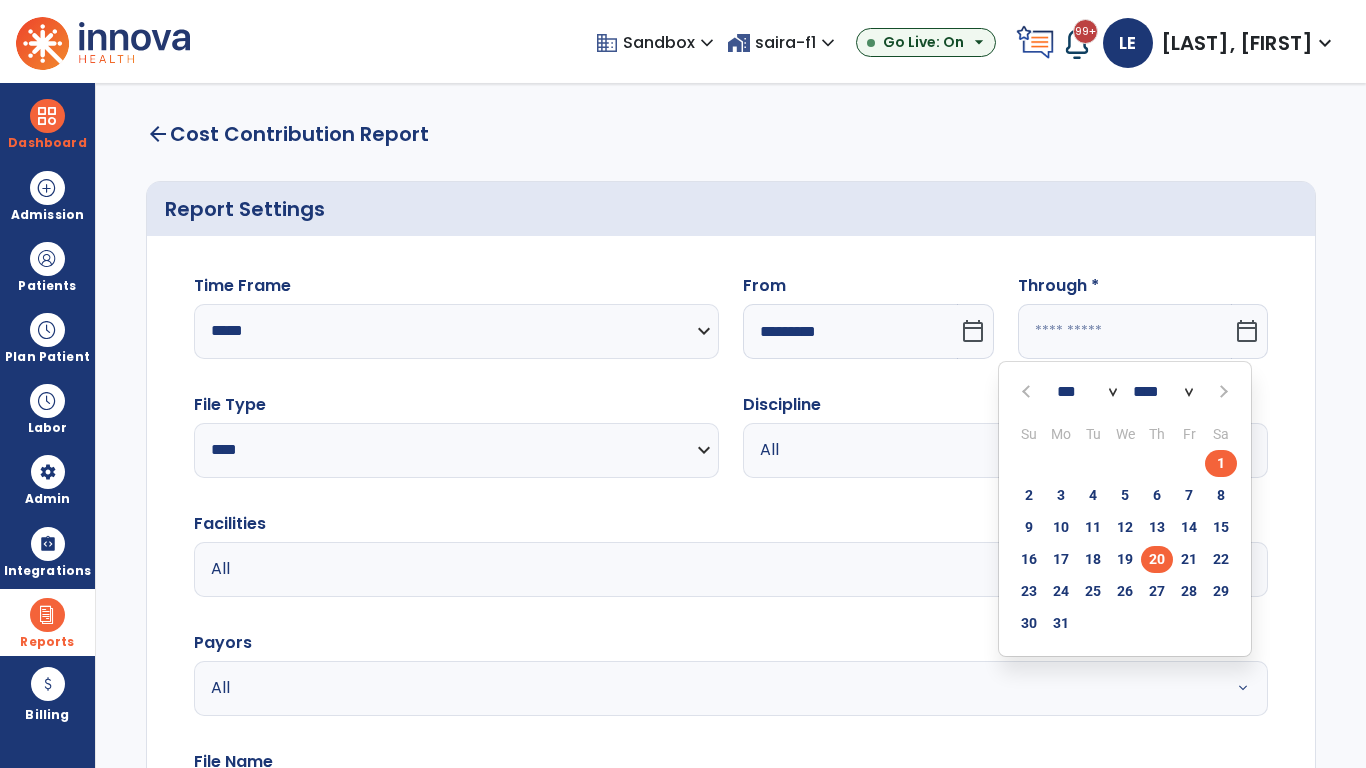 type on "**********" 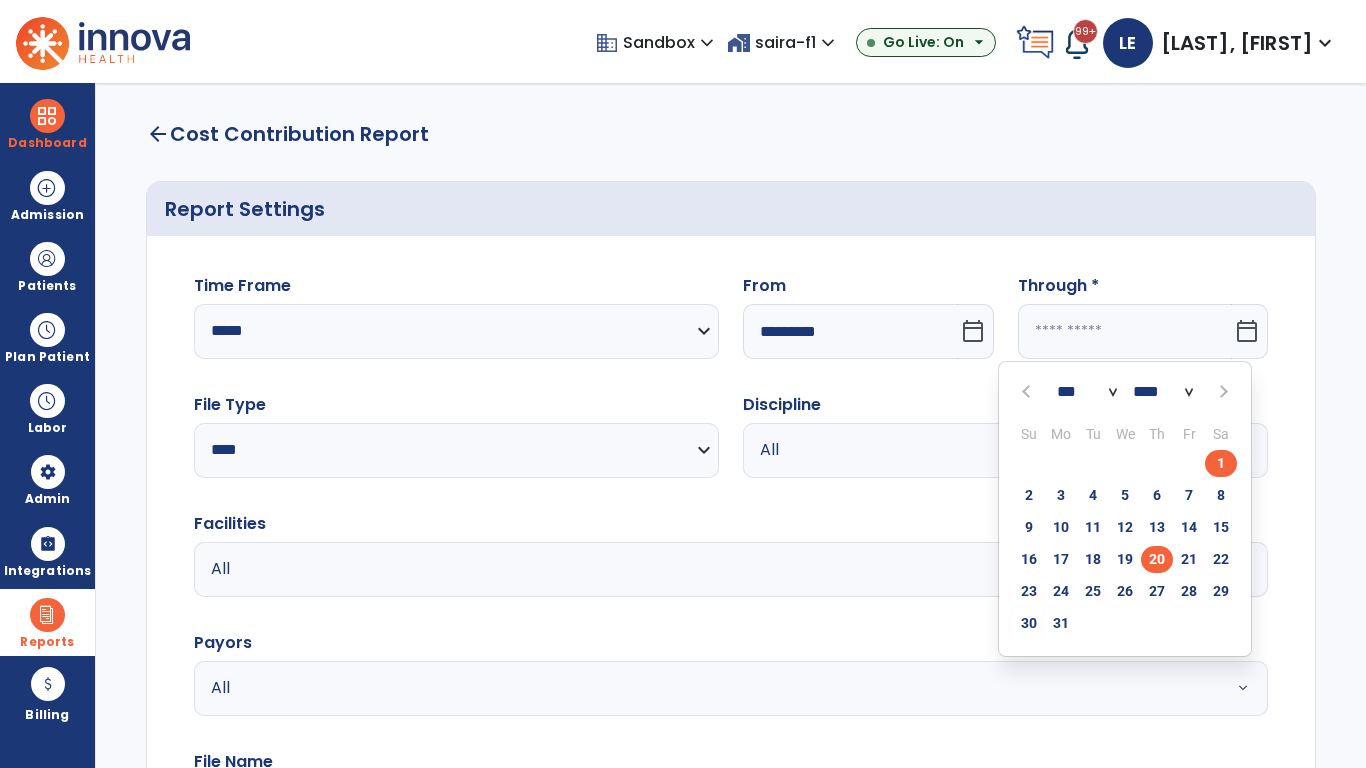 type on "*********" 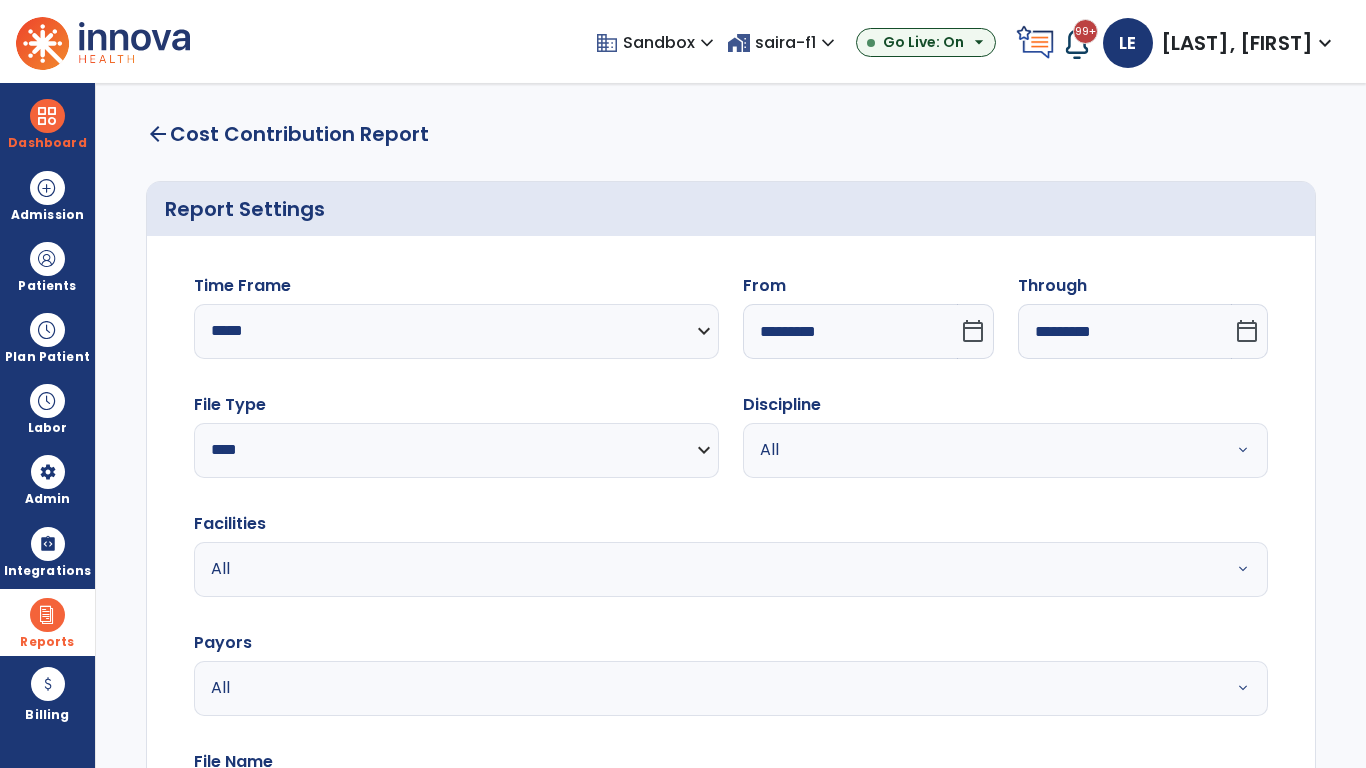 click on "All" at bounding box center [981, 450] 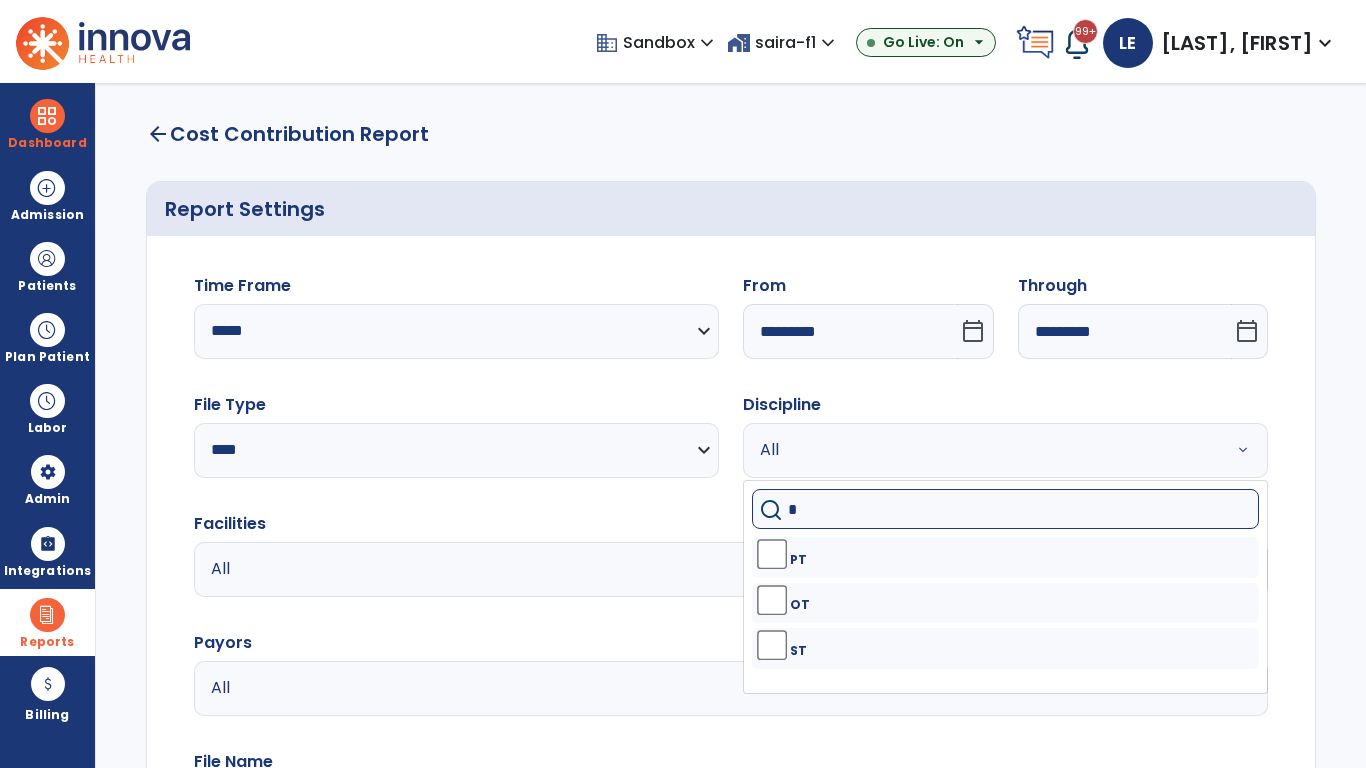 type on "**" 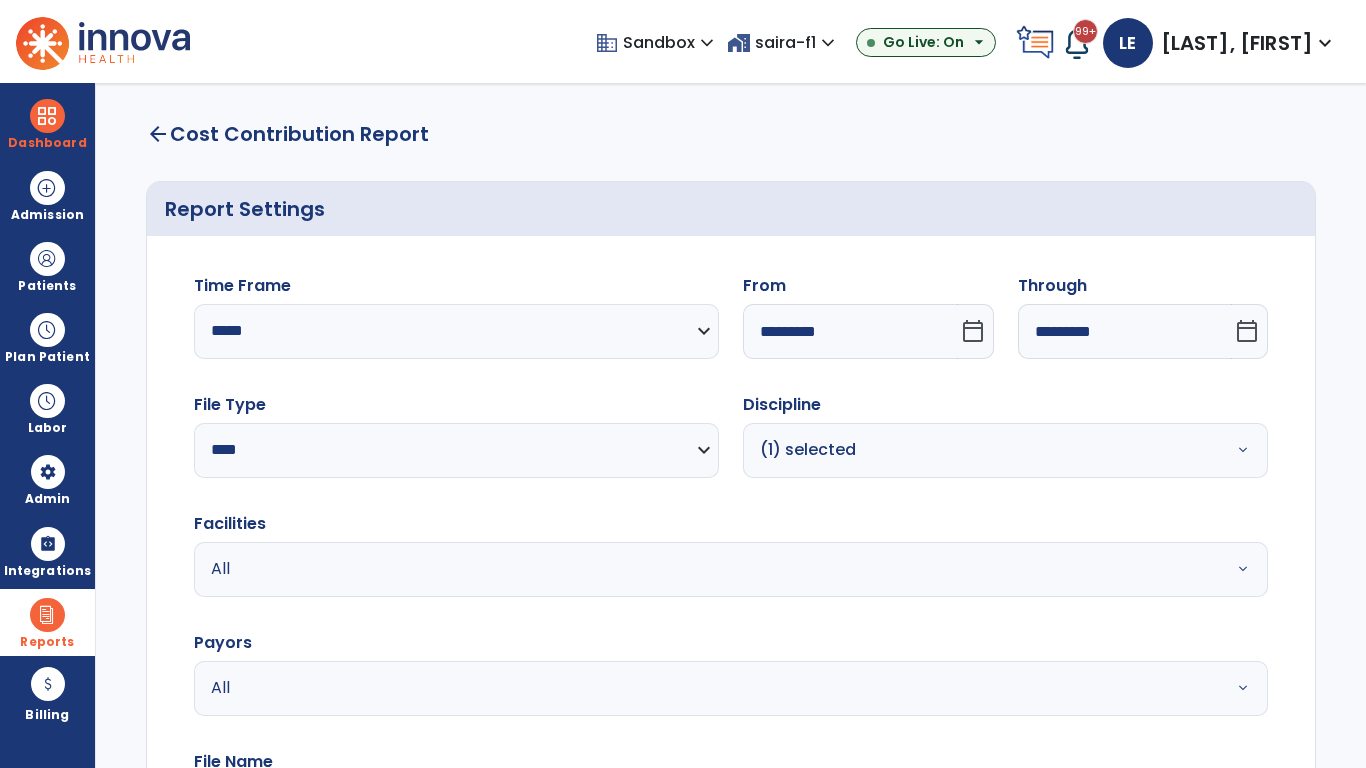 scroll, scrollTop: 51, scrollLeft: 0, axis: vertical 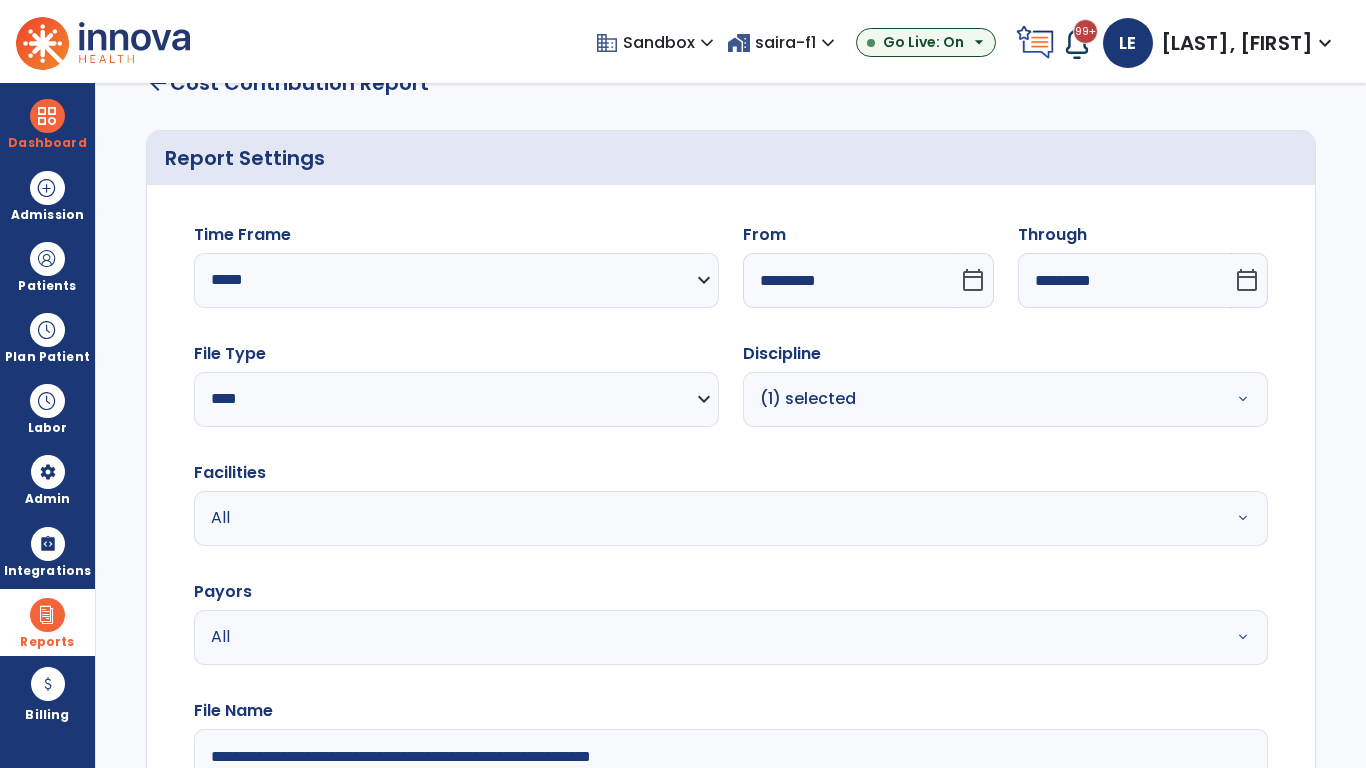 type on "**********" 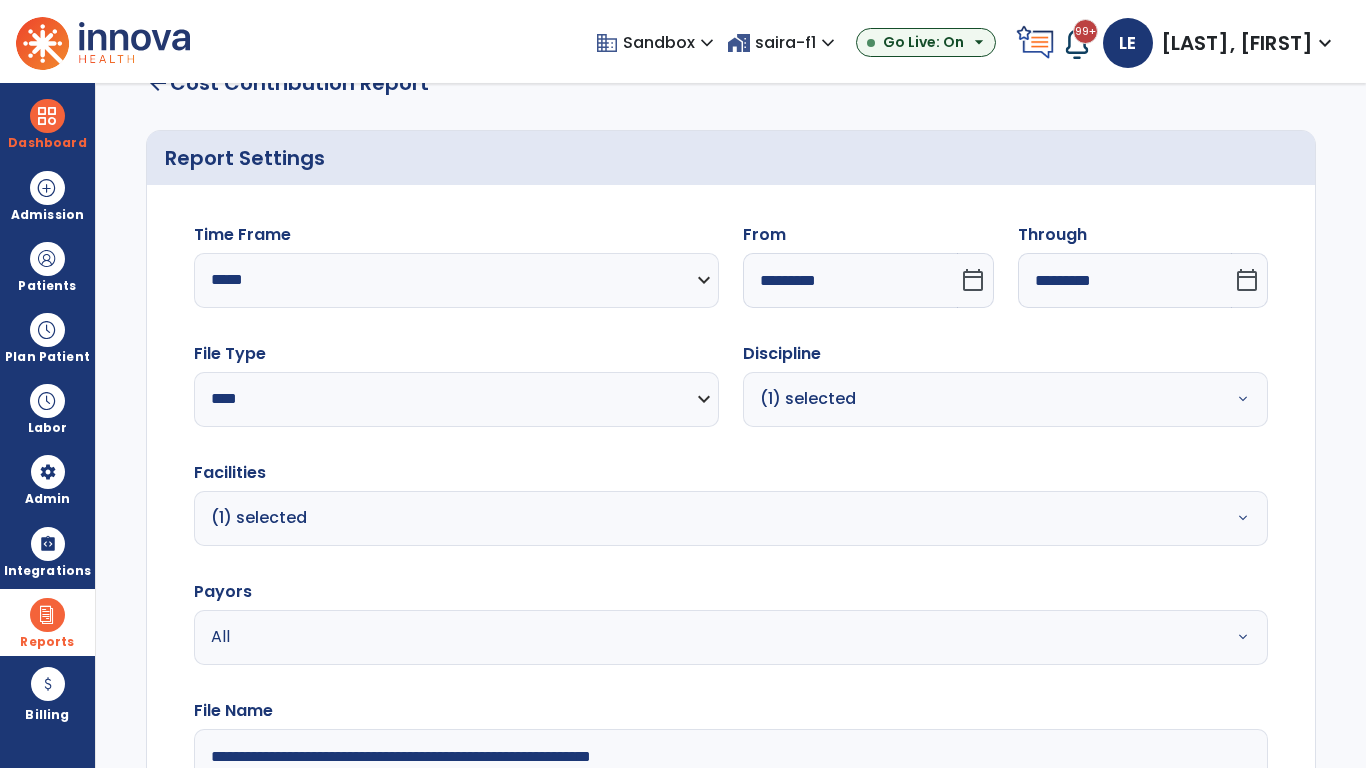 click on "All" at bounding box center [679, 637] 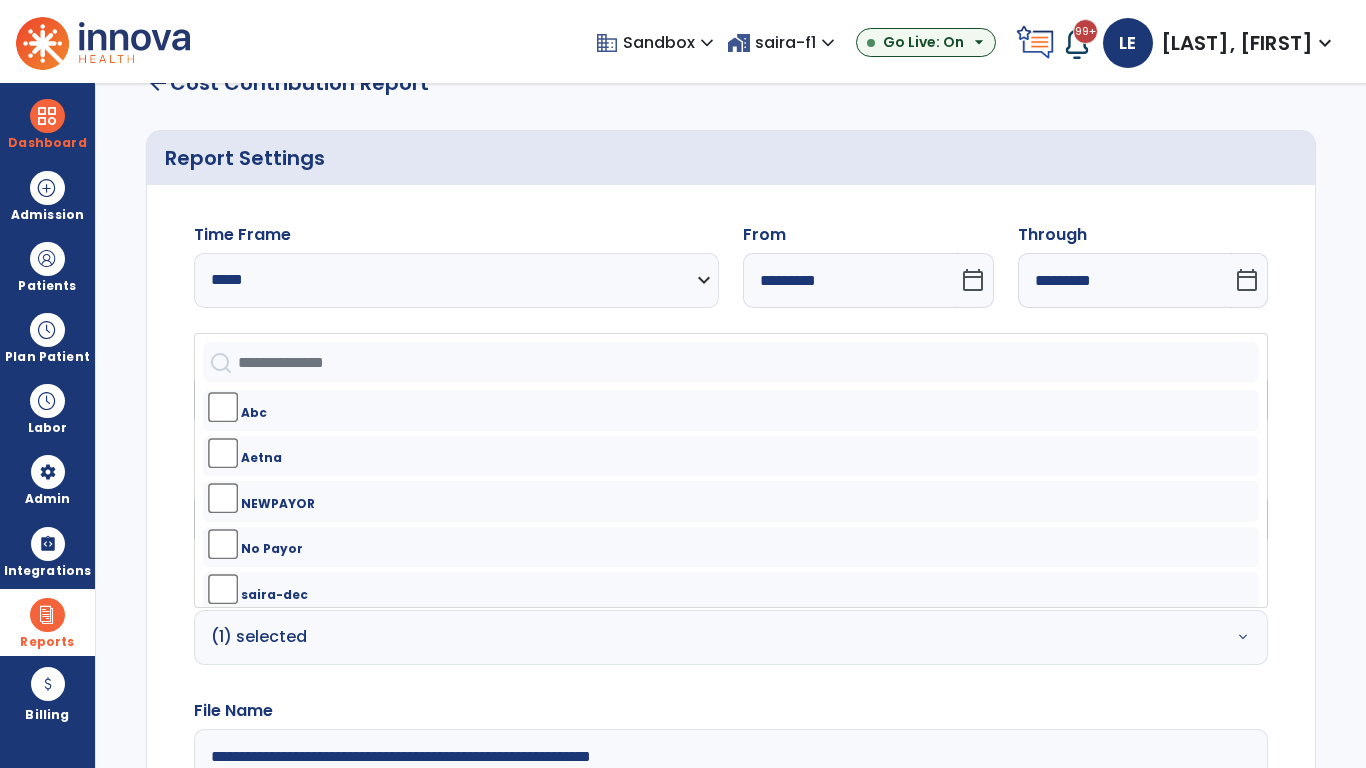 click on "Generate Report" 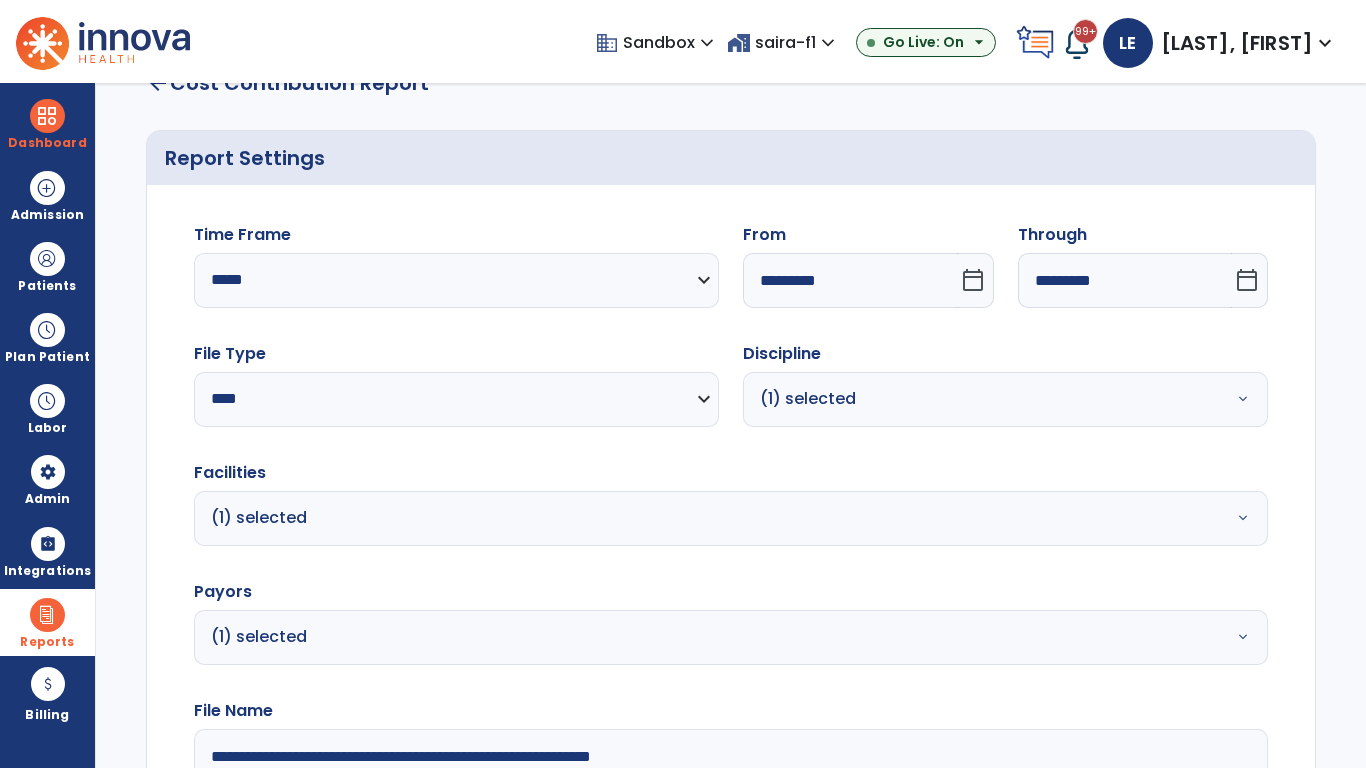 scroll, scrollTop: 264, scrollLeft: 0, axis: vertical 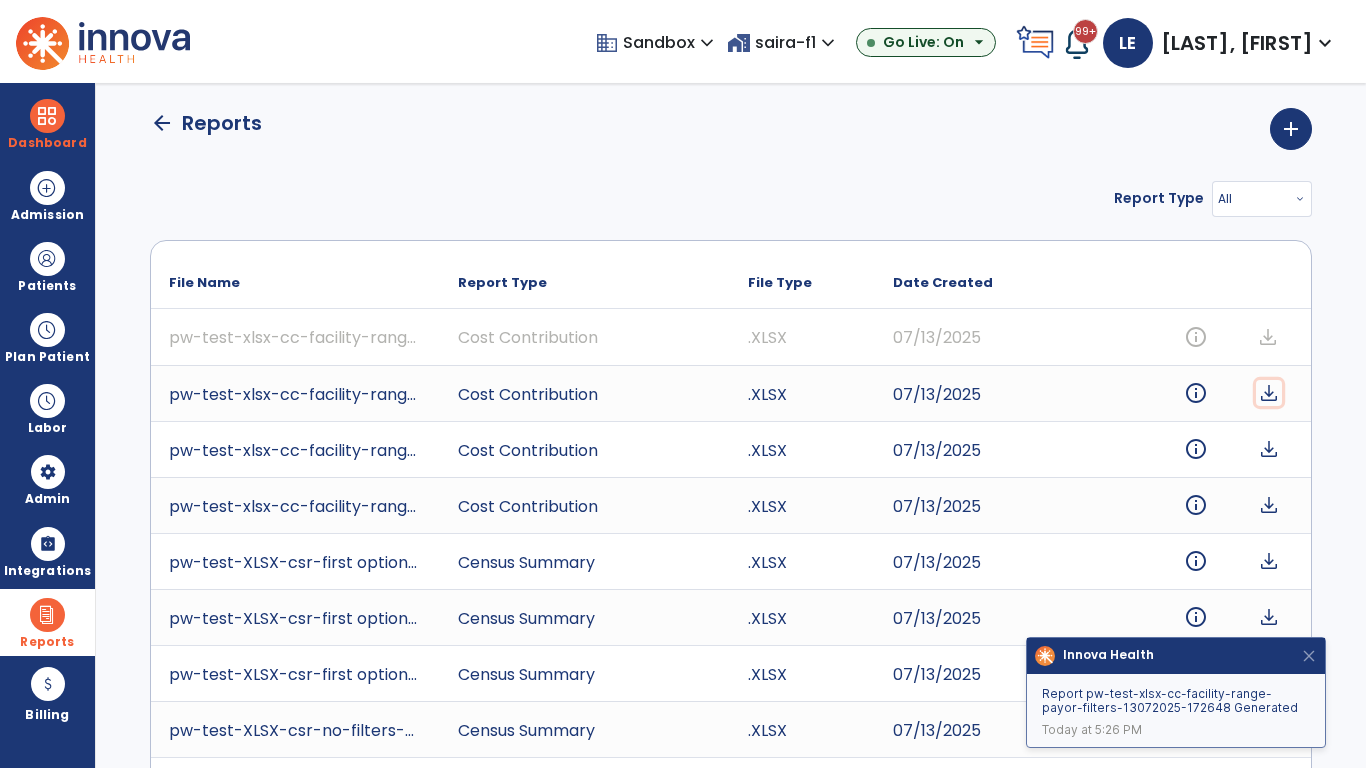 click on "download" 